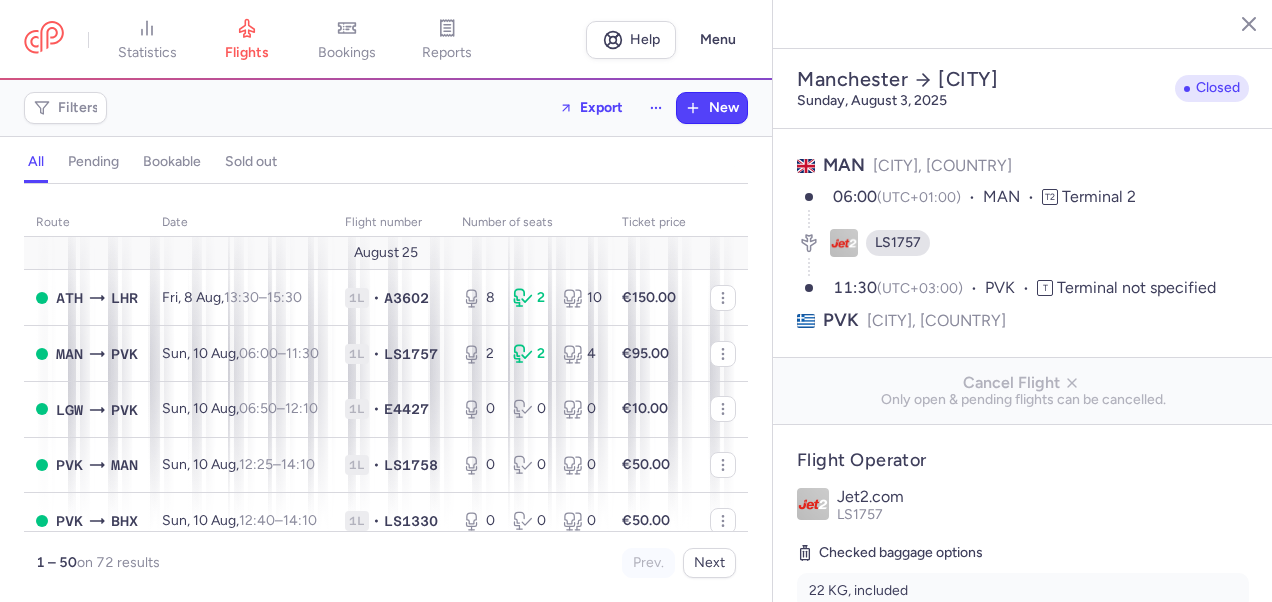 select on "days" 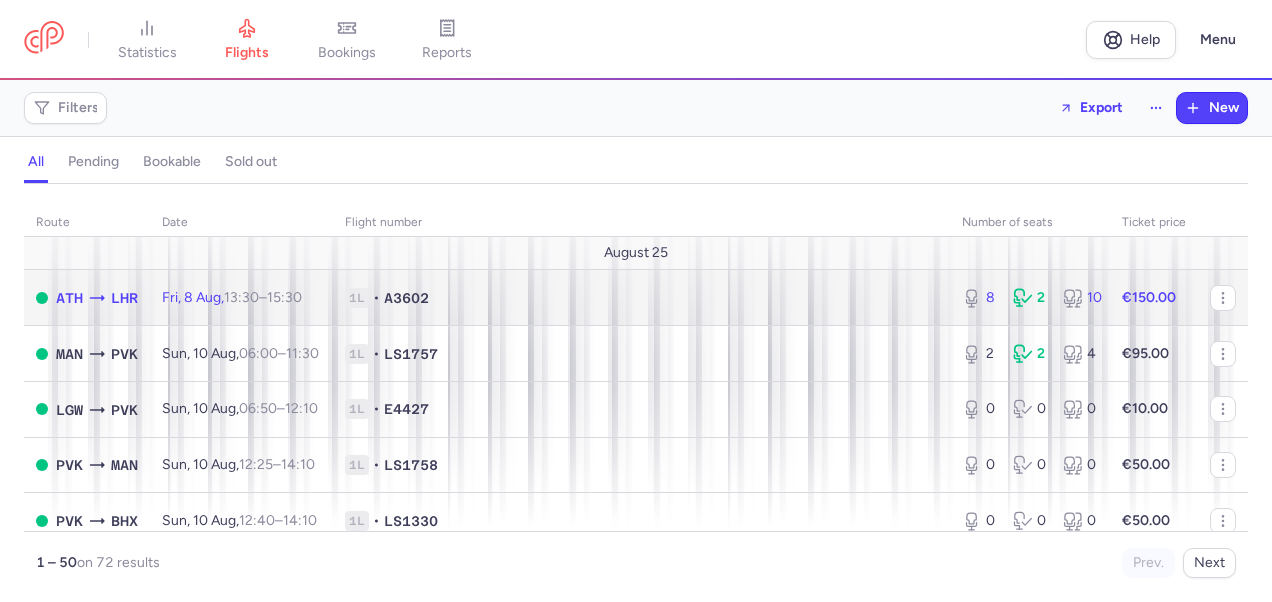 click on "8 2 10" at bounding box center (1030, 298) 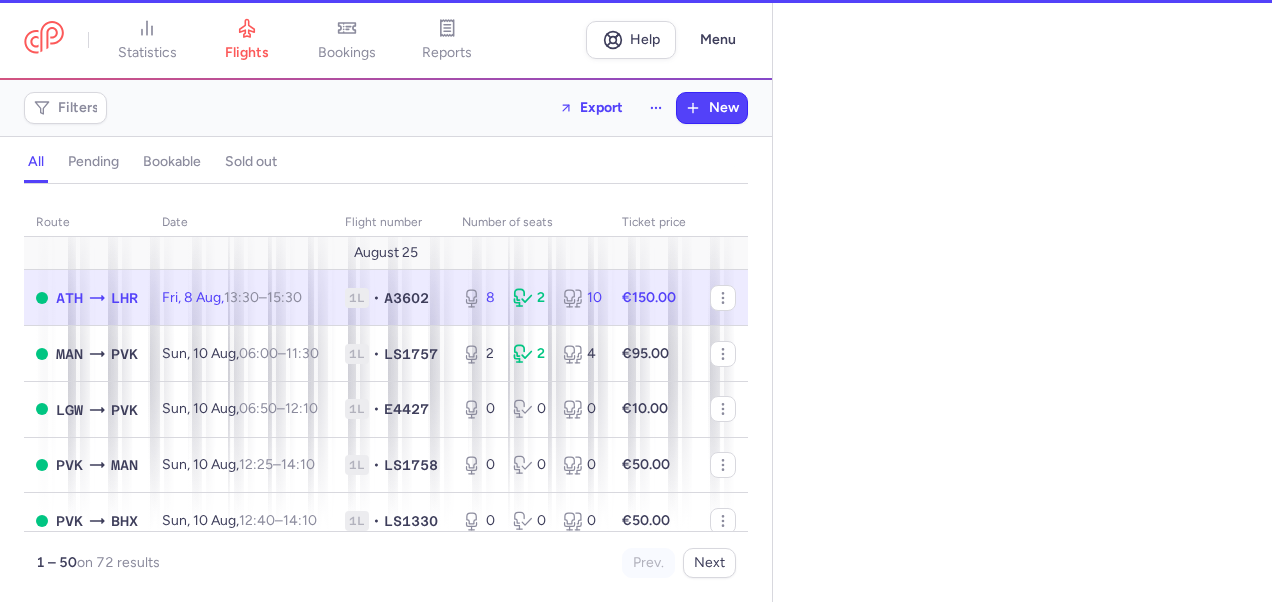 select on "days" 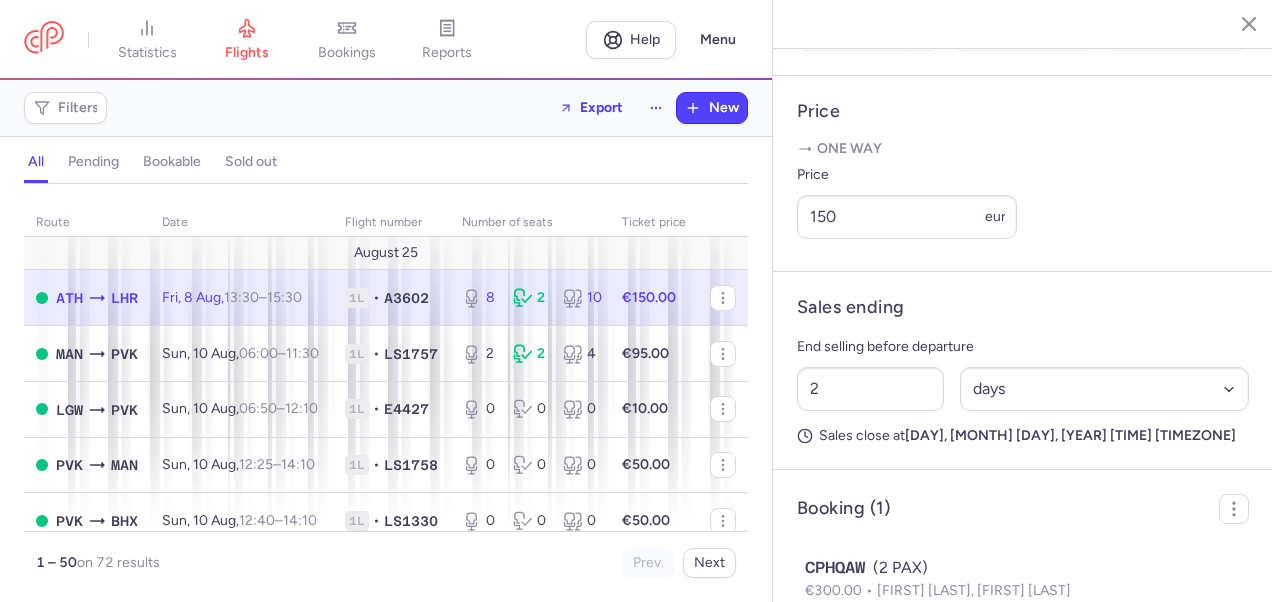 scroll, scrollTop: 828, scrollLeft: 0, axis: vertical 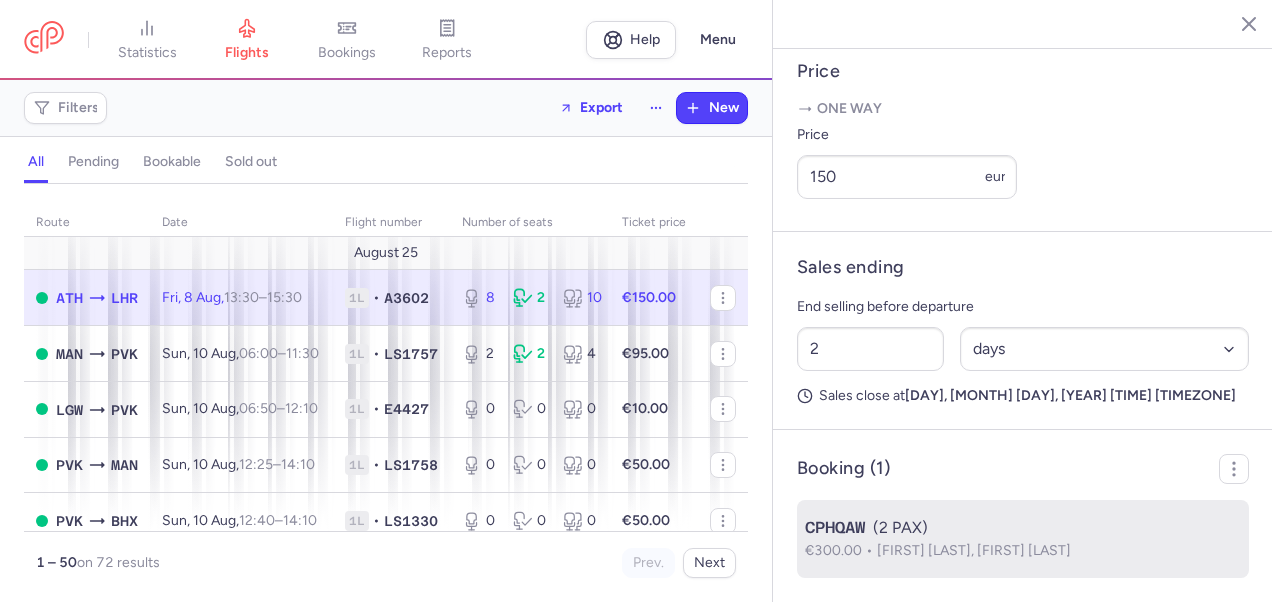 click on "[FIRST] [LAST], [FIRST] [LAST]" at bounding box center [974, 550] 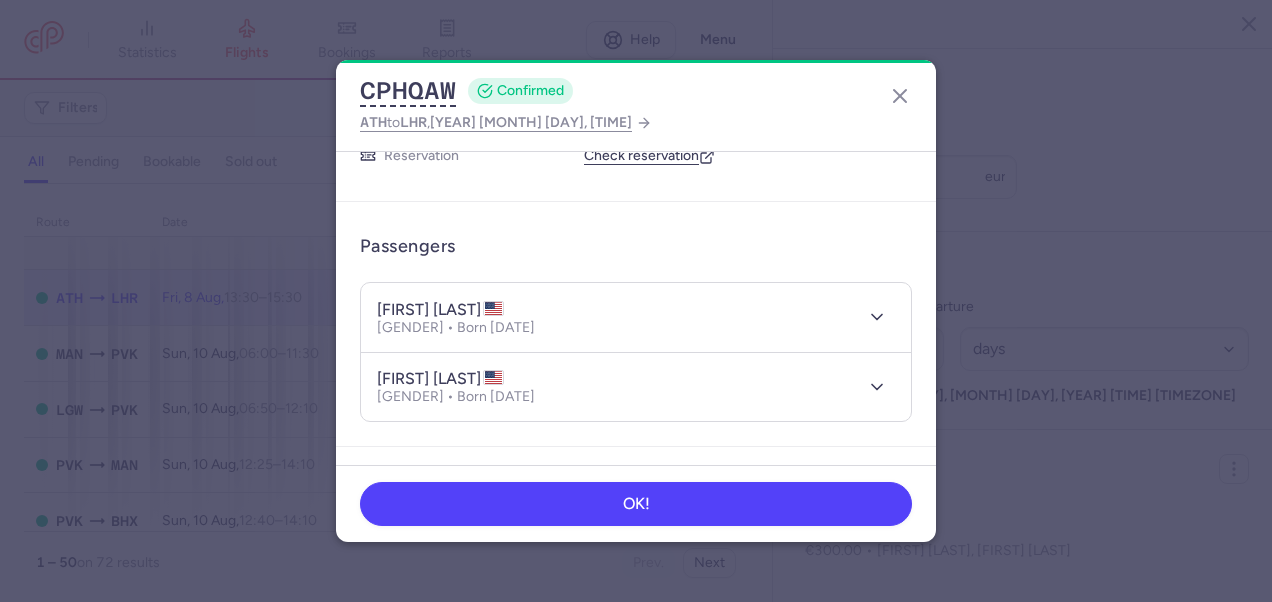 scroll, scrollTop: 92, scrollLeft: 0, axis: vertical 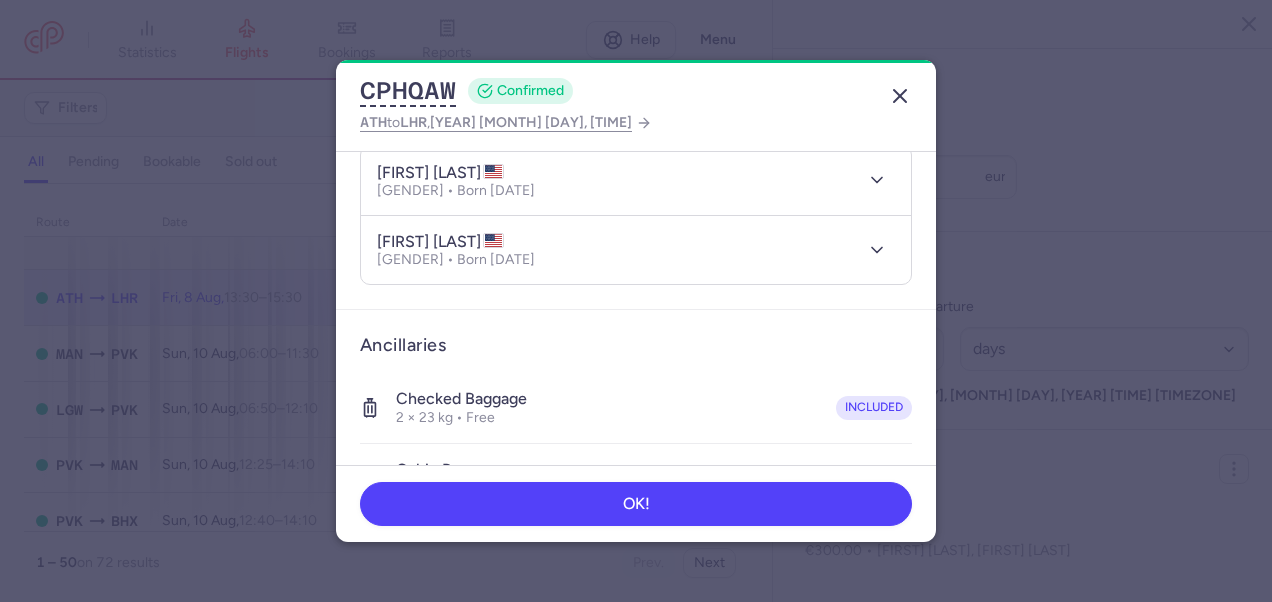 click 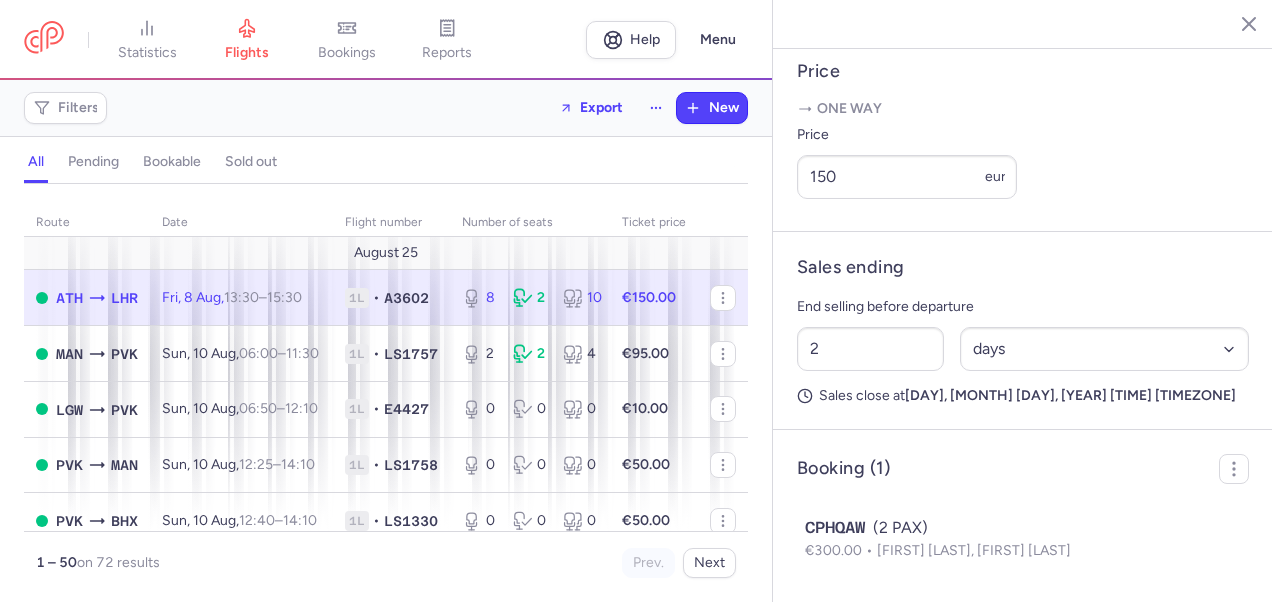 click 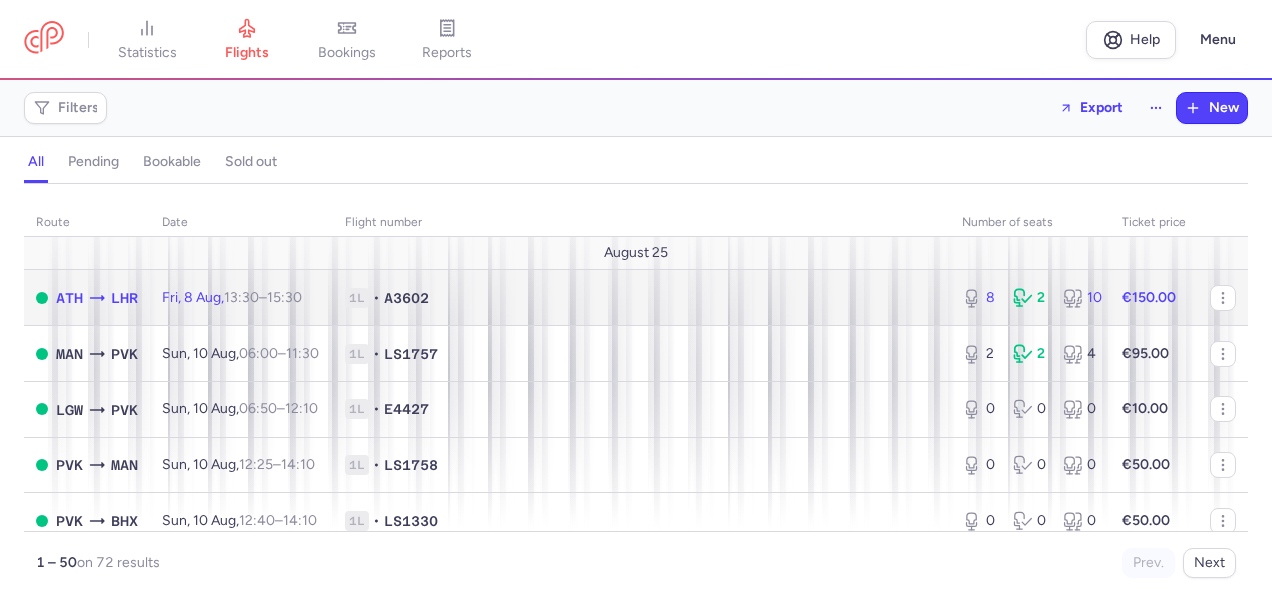 click on "1L • A3602" at bounding box center (641, 298) 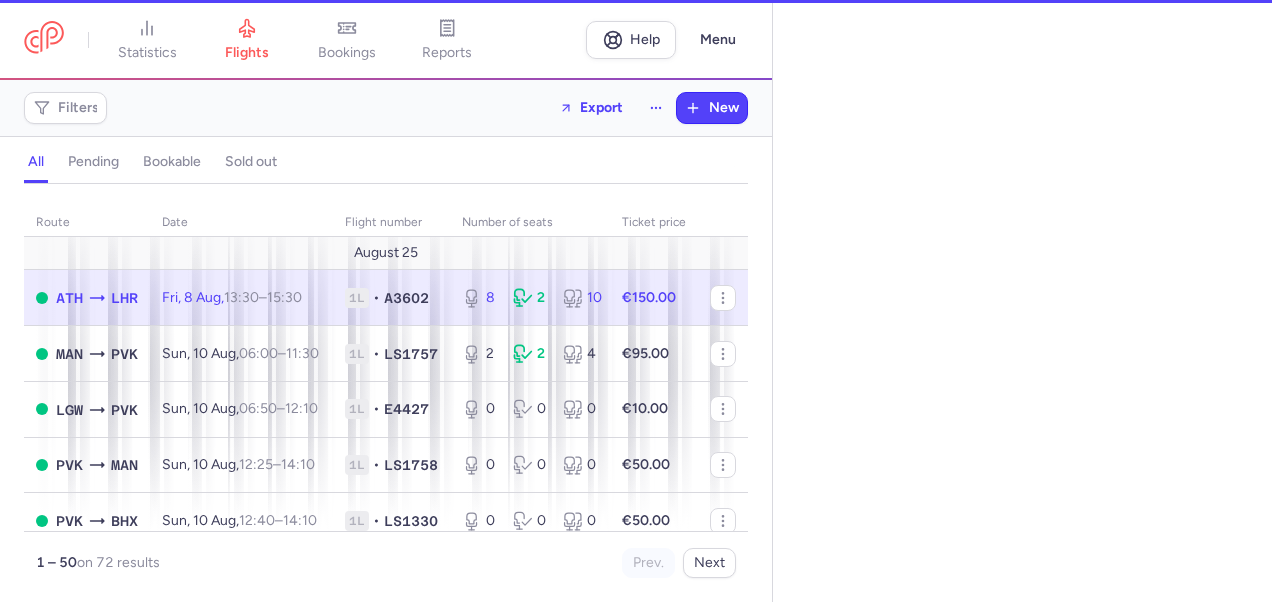 select on "days" 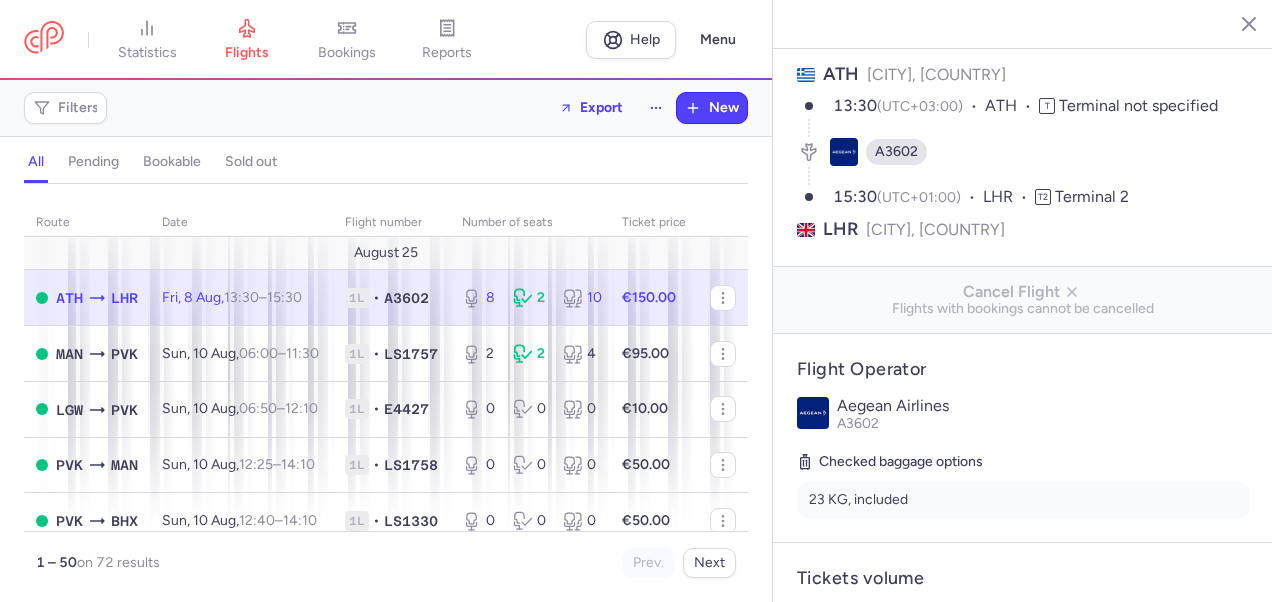 scroll, scrollTop: 828, scrollLeft: 0, axis: vertical 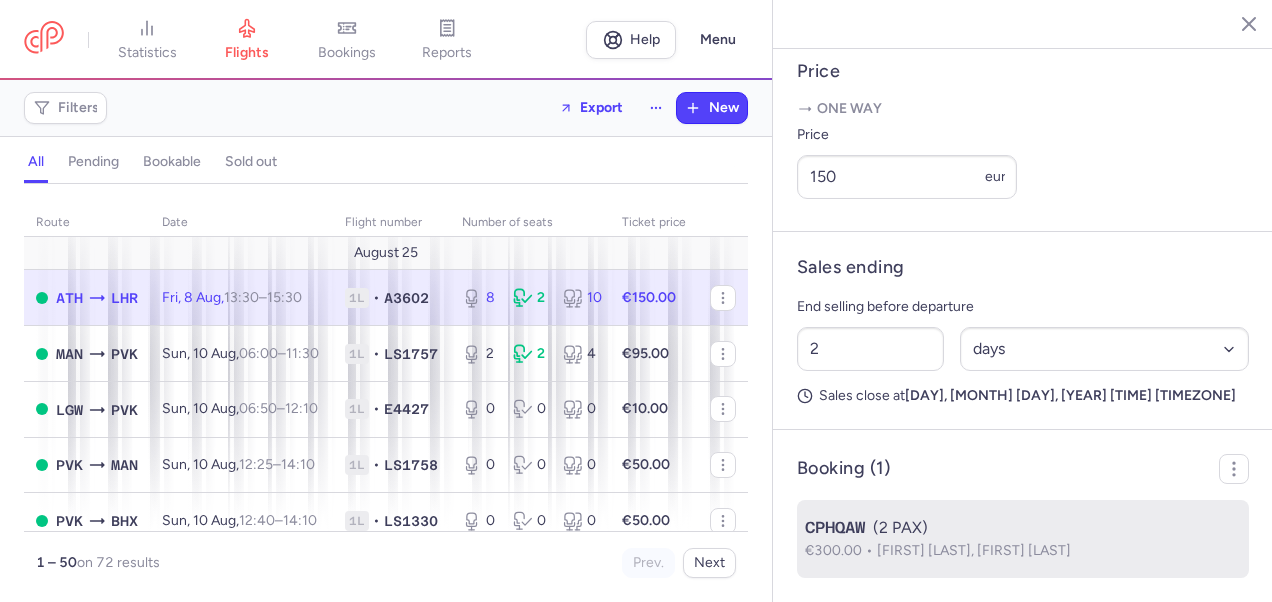 click on "[FIRST] [LAST], [FIRST] [LAST]" at bounding box center [974, 550] 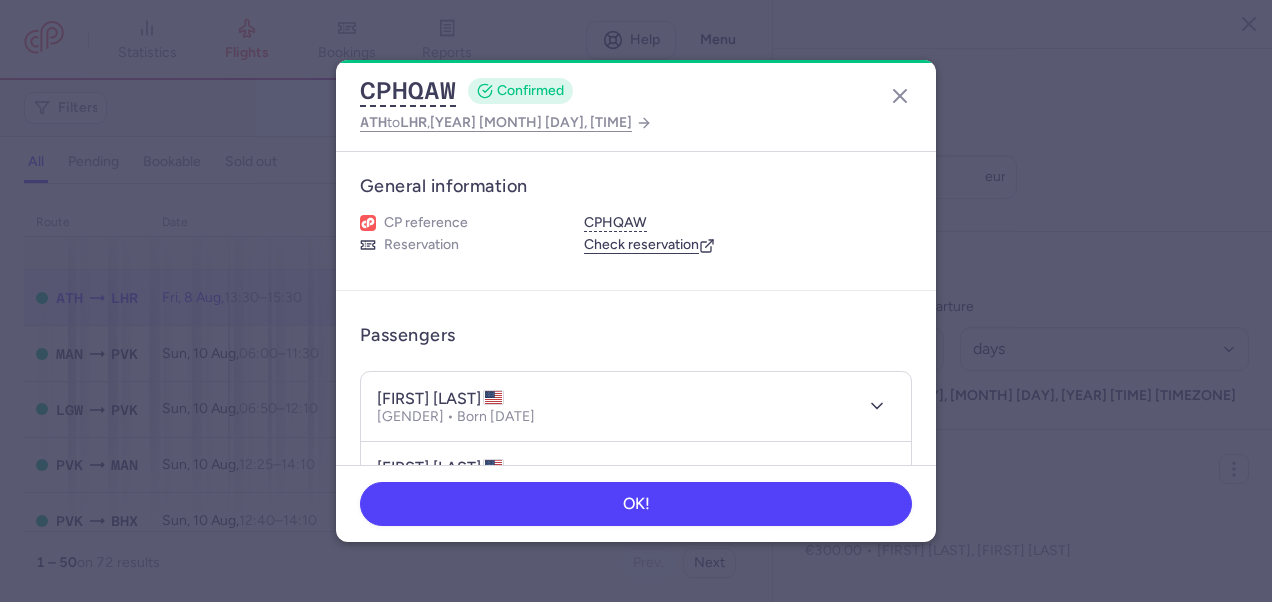 scroll, scrollTop: 0, scrollLeft: 0, axis: both 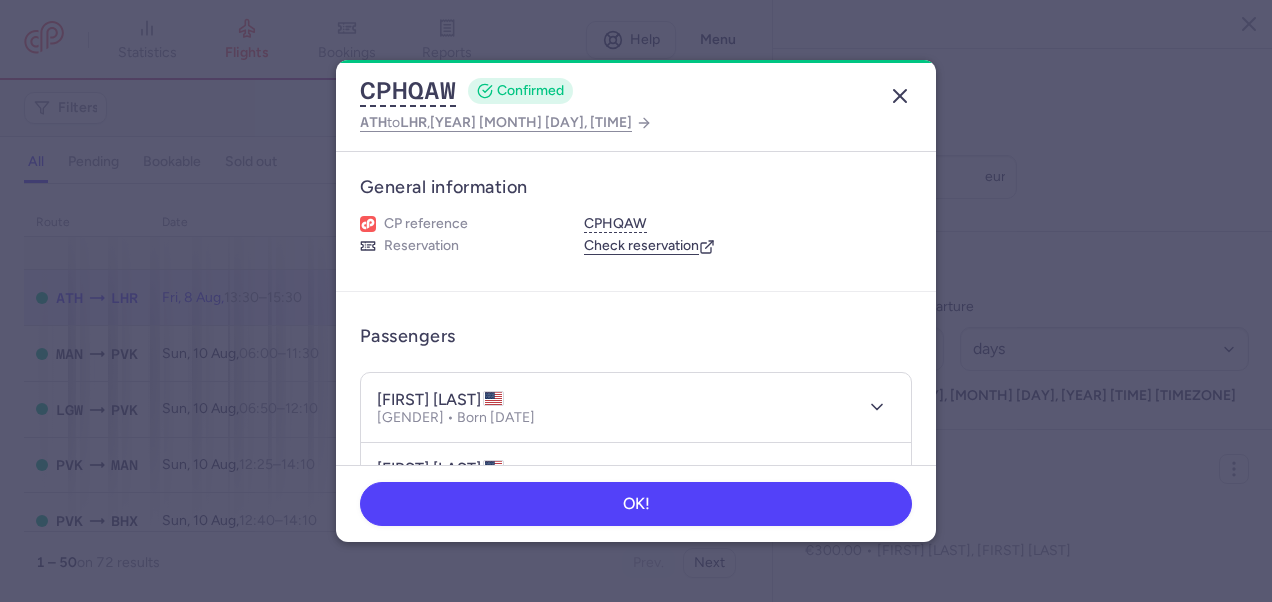 click 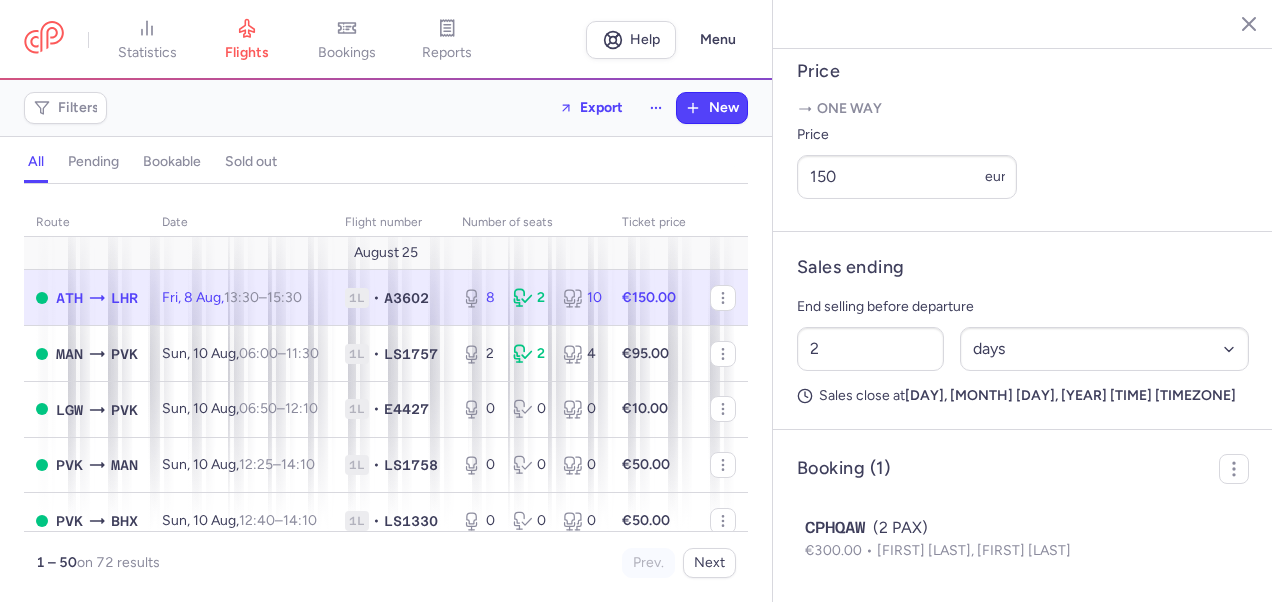 click 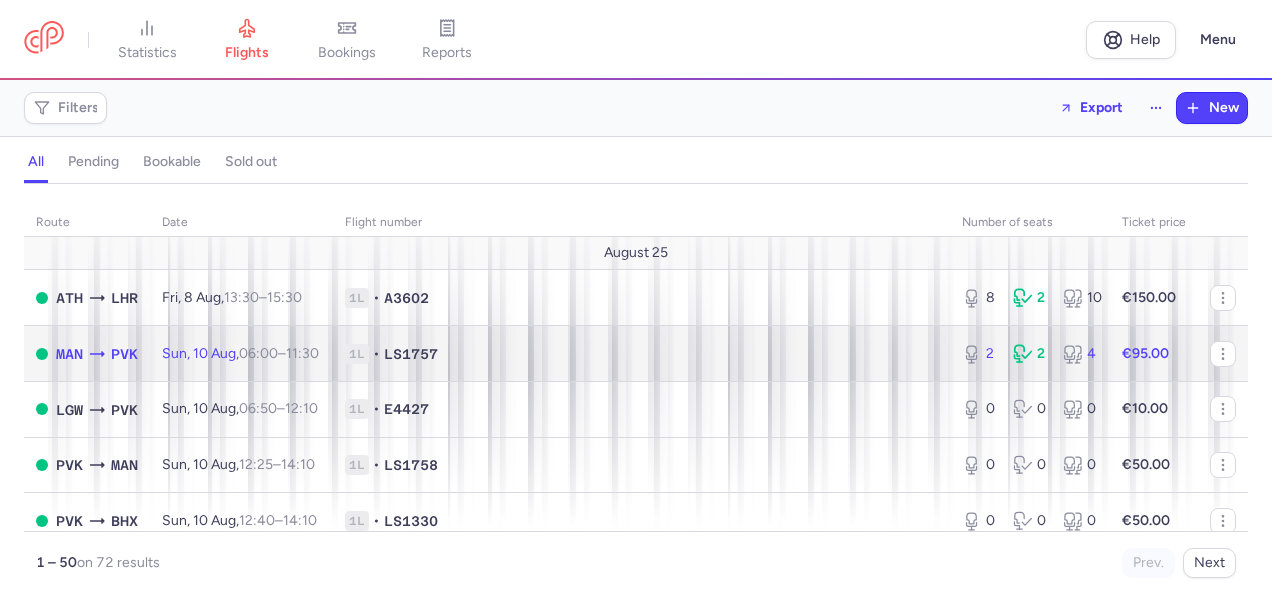 click on "1L • LS1757" at bounding box center [641, 354] 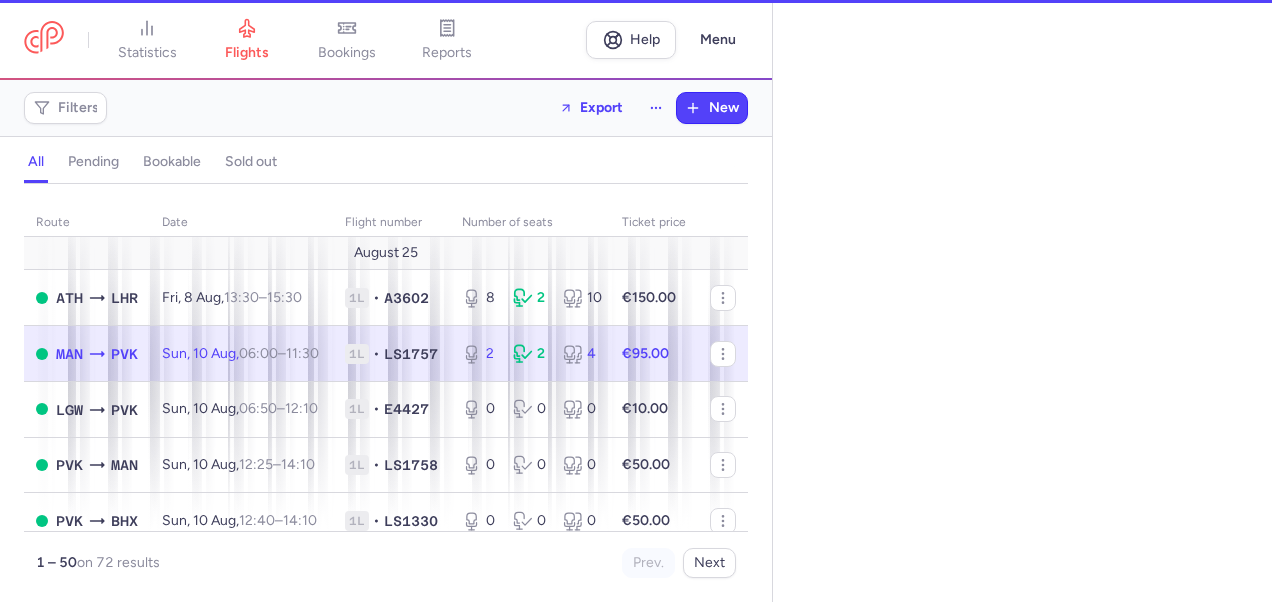 select on "days" 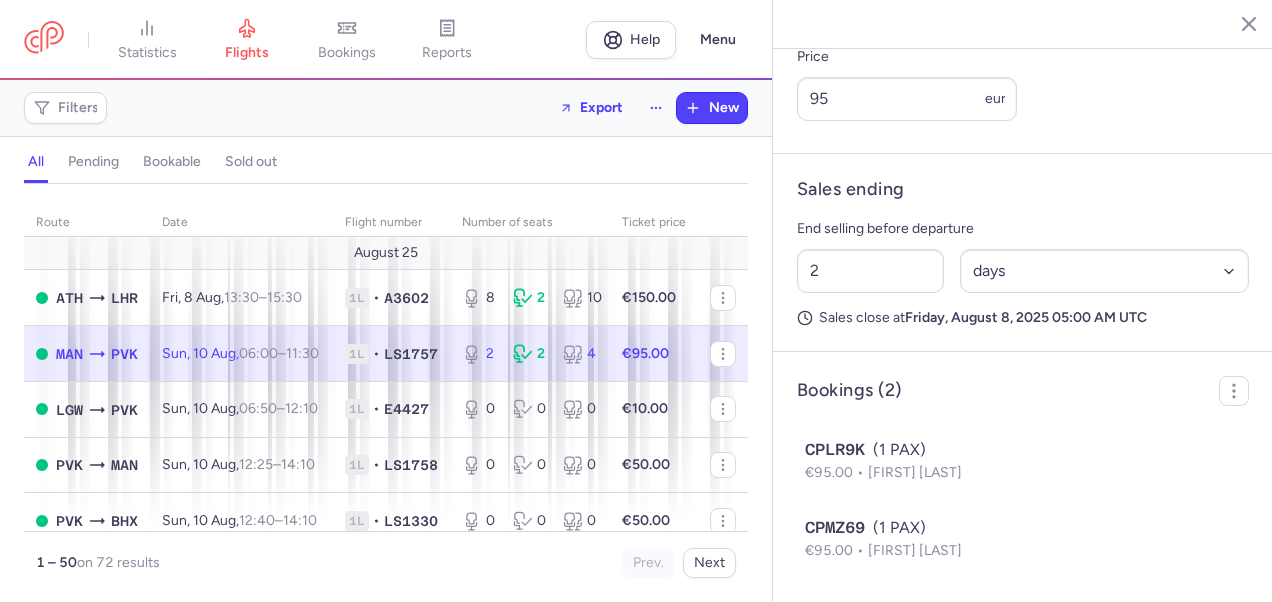 scroll, scrollTop: 906, scrollLeft: 0, axis: vertical 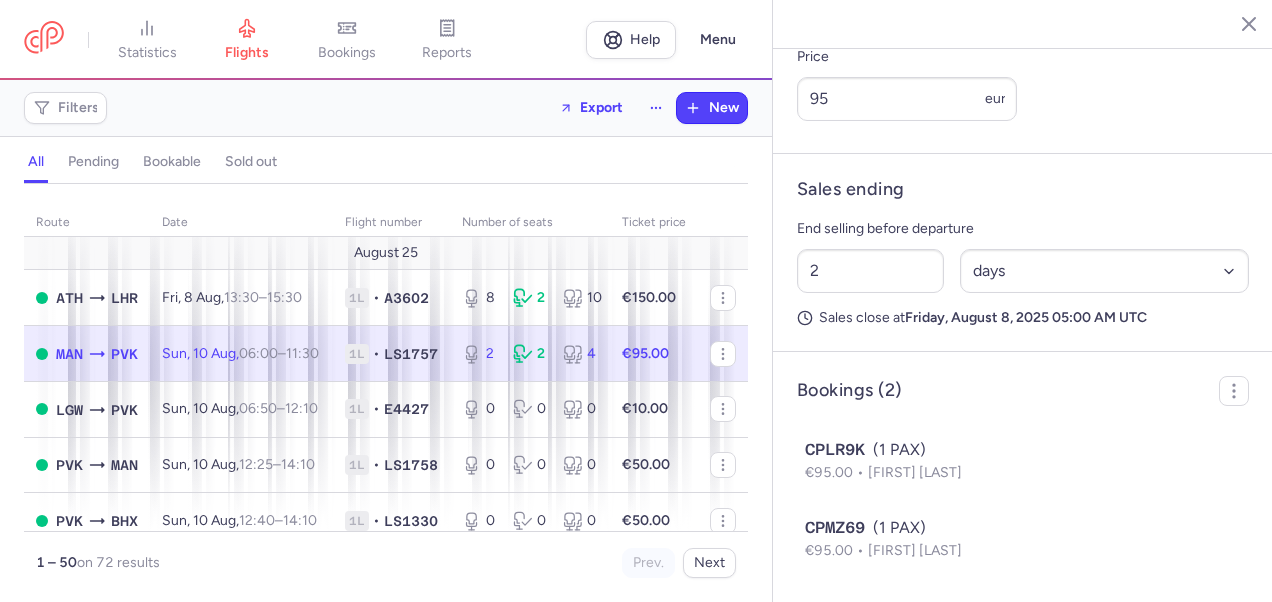 click 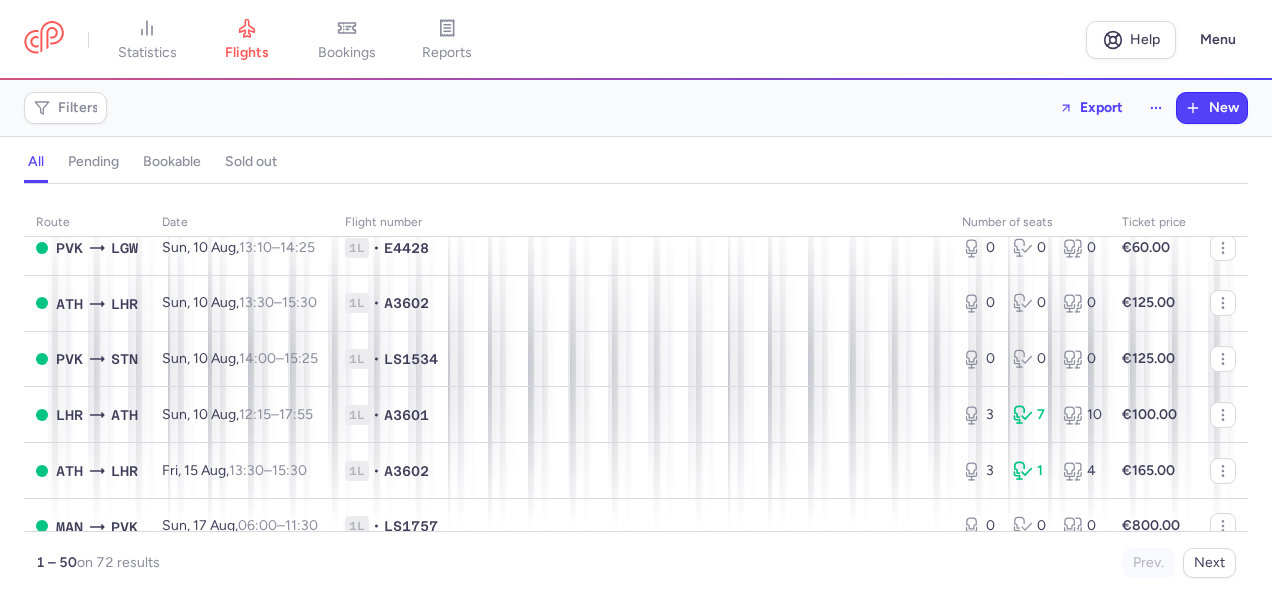 scroll, scrollTop: 330, scrollLeft: 0, axis: vertical 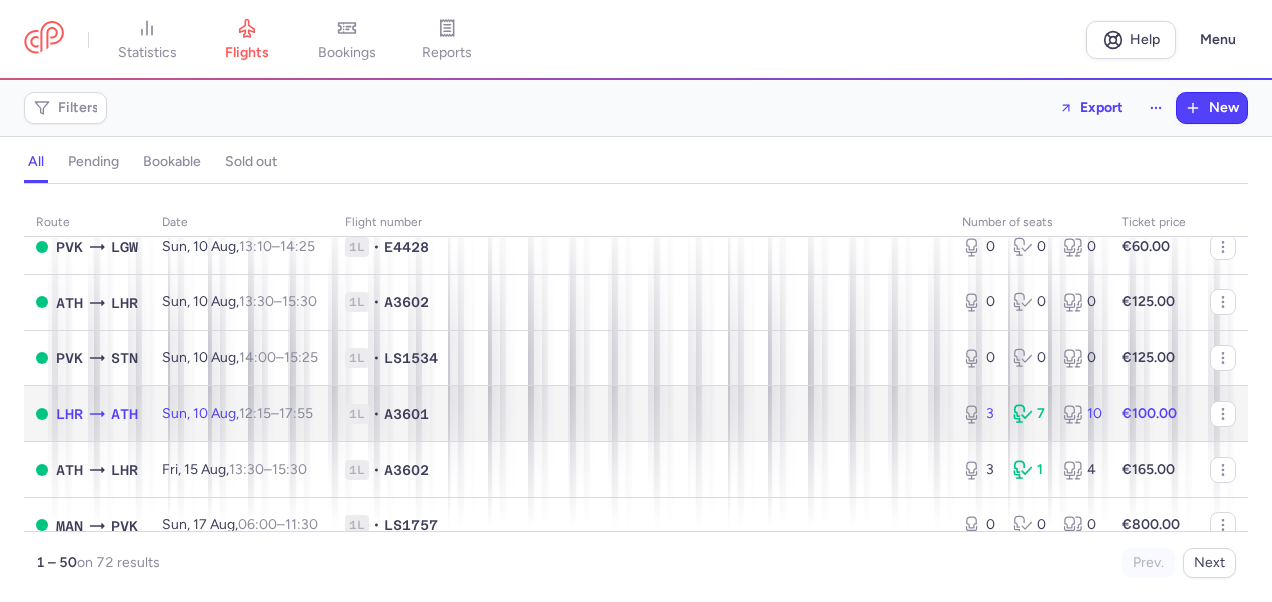 click on "1L • A3601" at bounding box center [641, 414] 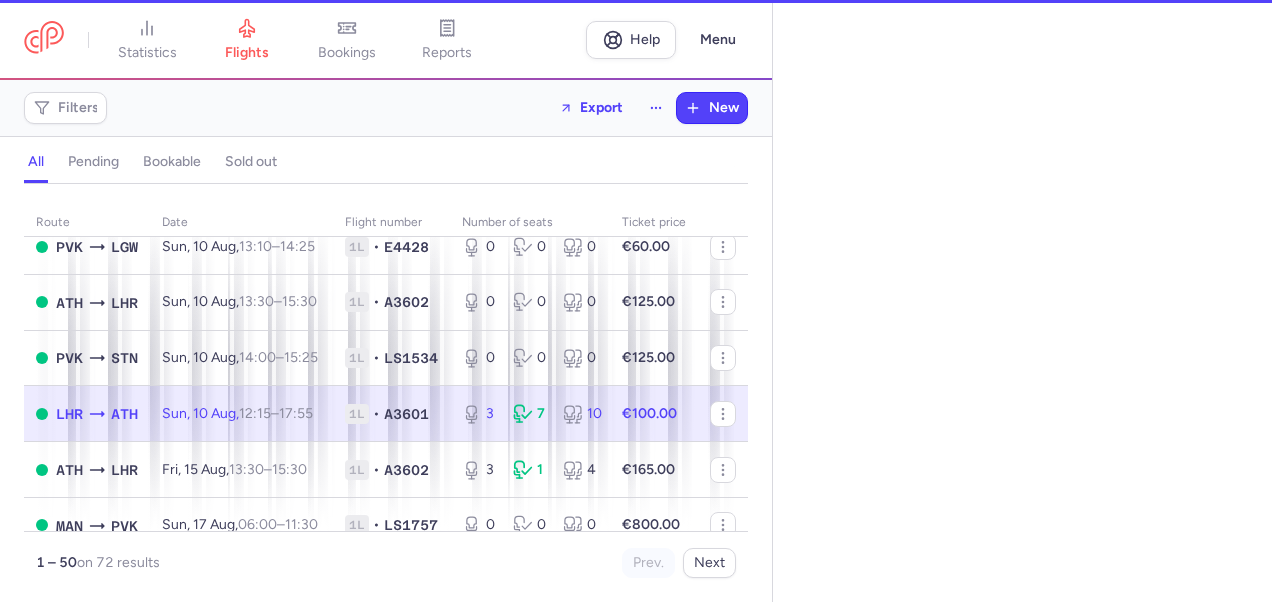 select on "days" 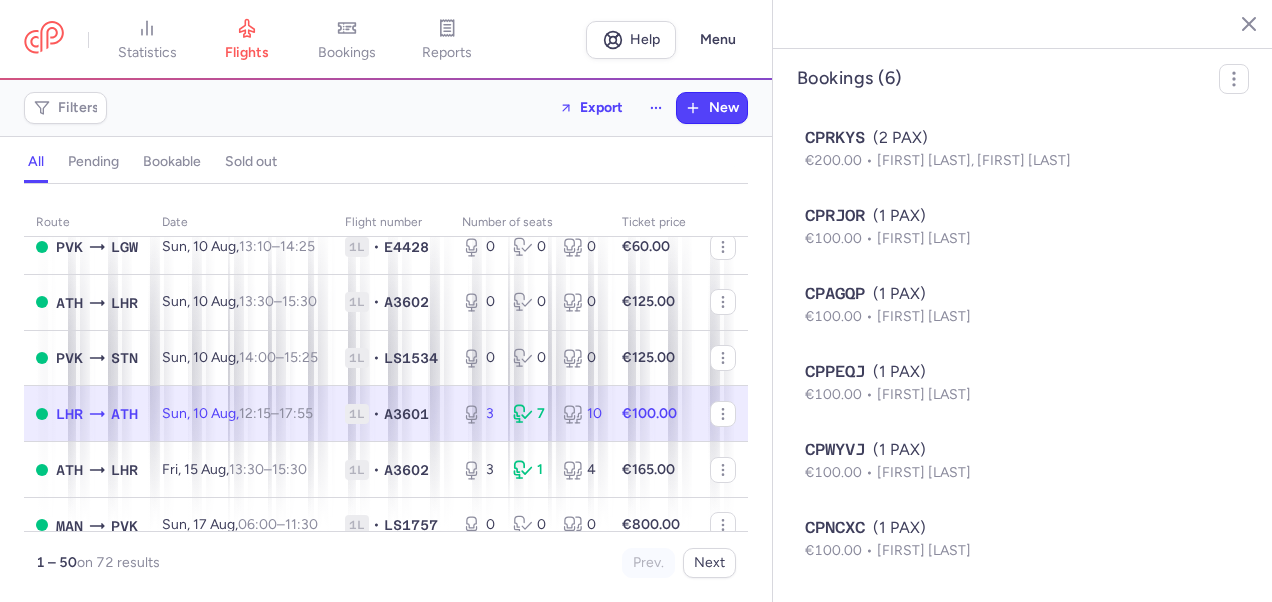 scroll, scrollTop: 1218, scrollLeft: 0, axis: vertical 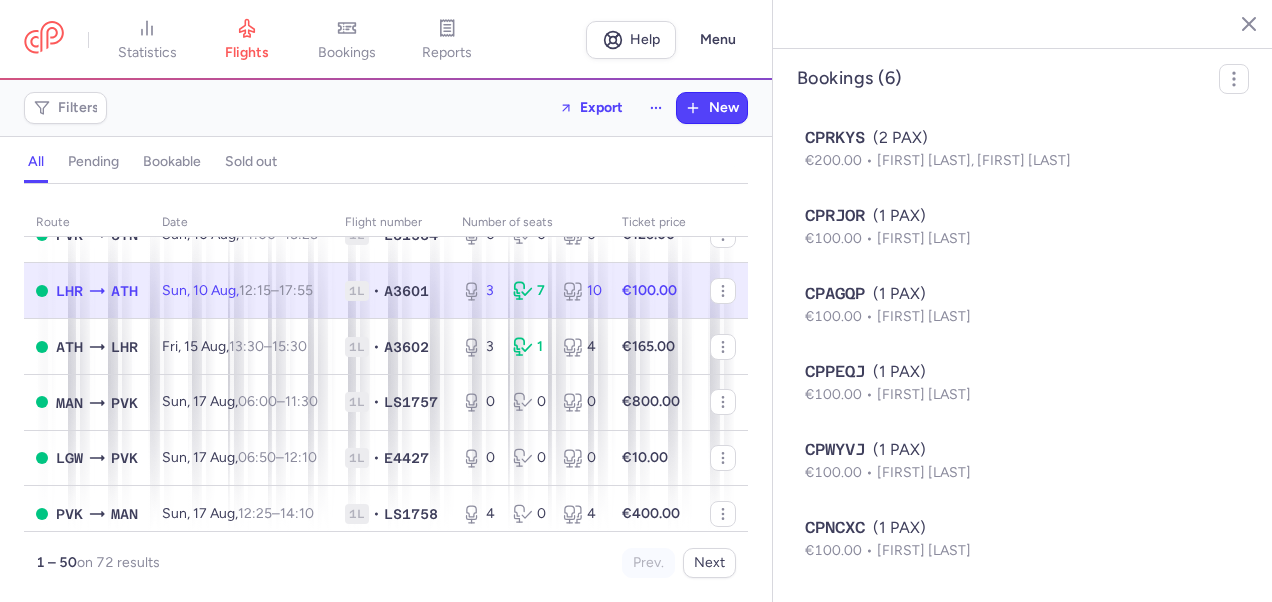 click 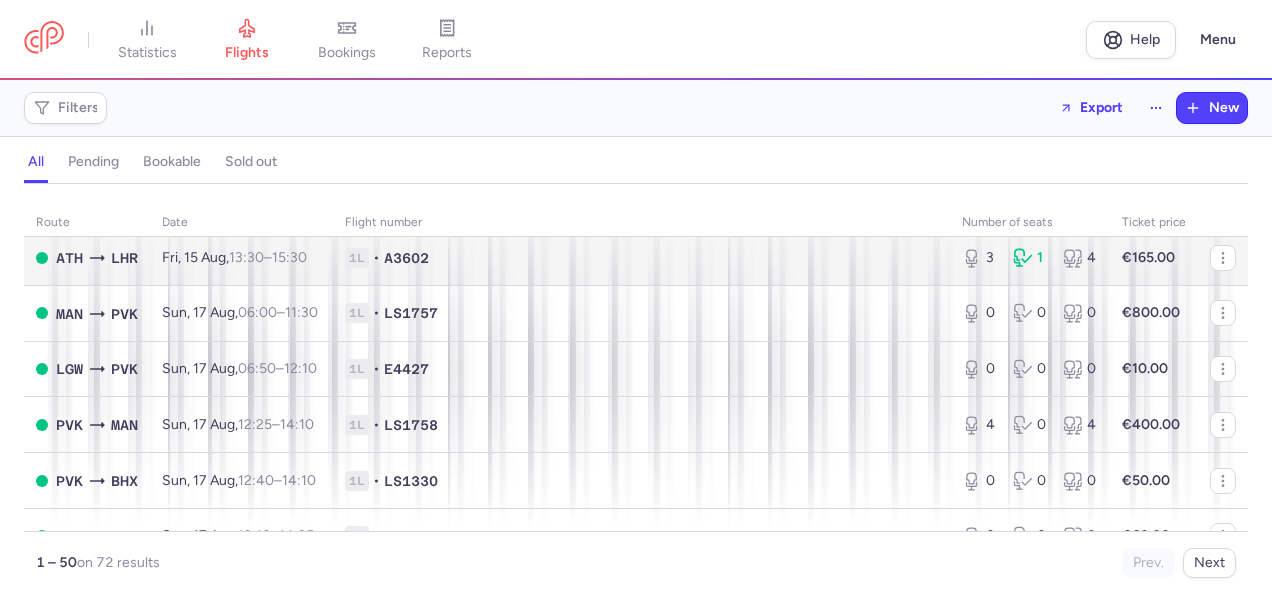 scroll, scrollTop: 543, scrollLeft: 0, axis: vertical 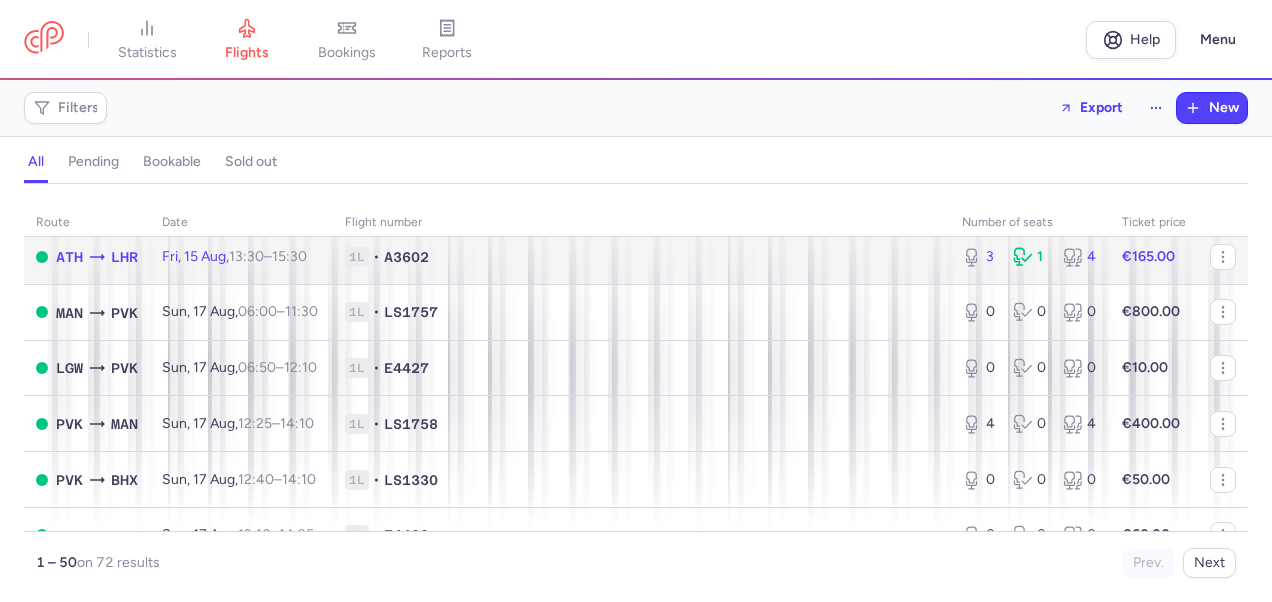 click on "1L • A3602" at bounding box center [641, 257] 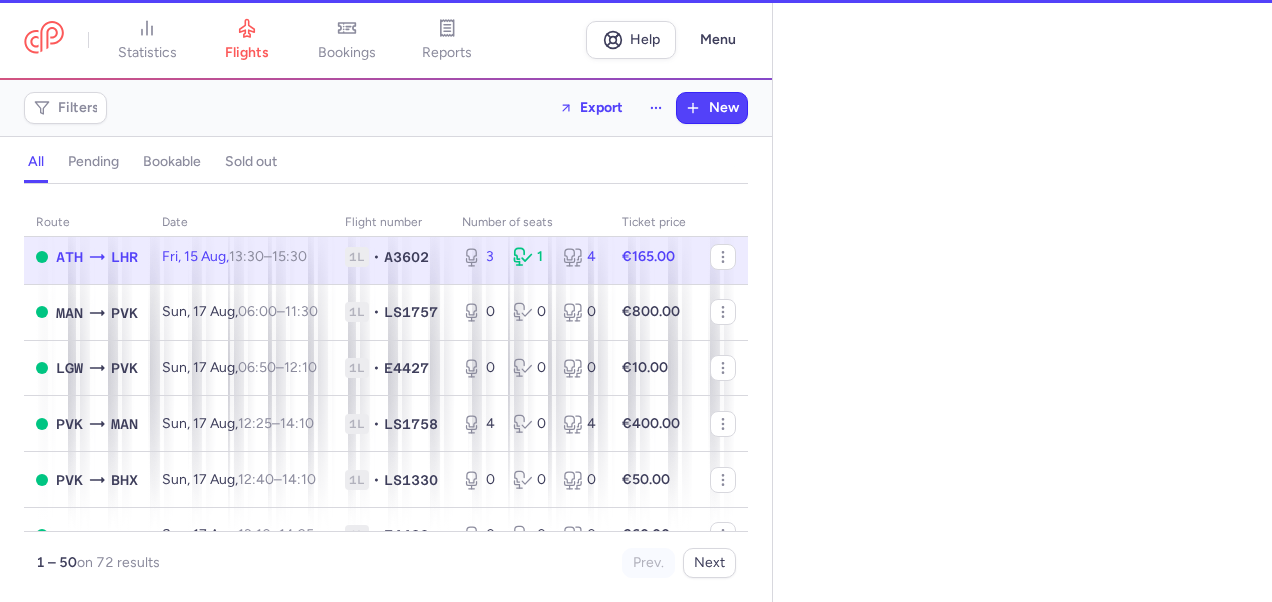 select on "days" 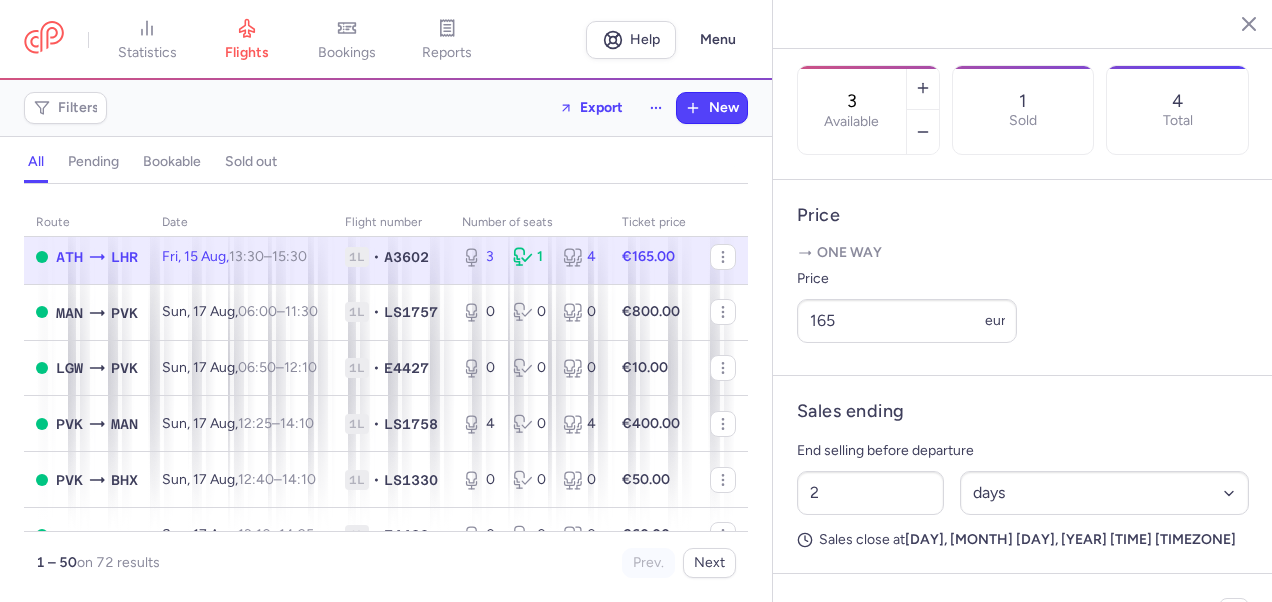 scroll, scrollTop: 828, scrollLeft: 0, axis: vertical 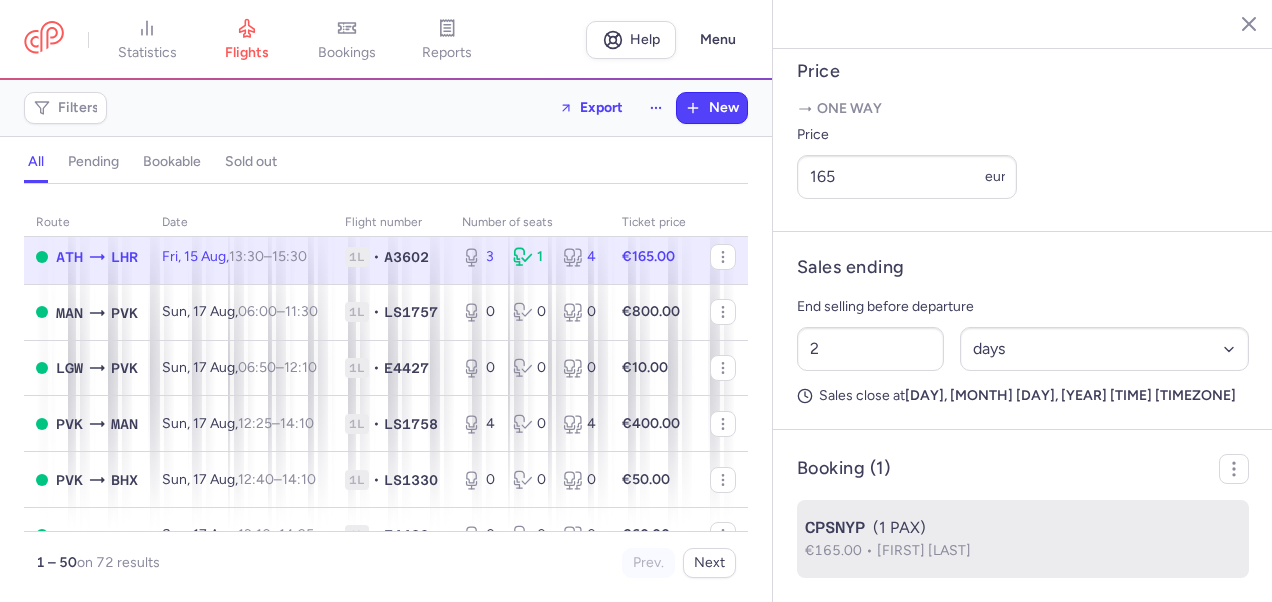 click on "[CODE] (1 PAX)" at bounding box center [1023, 528] 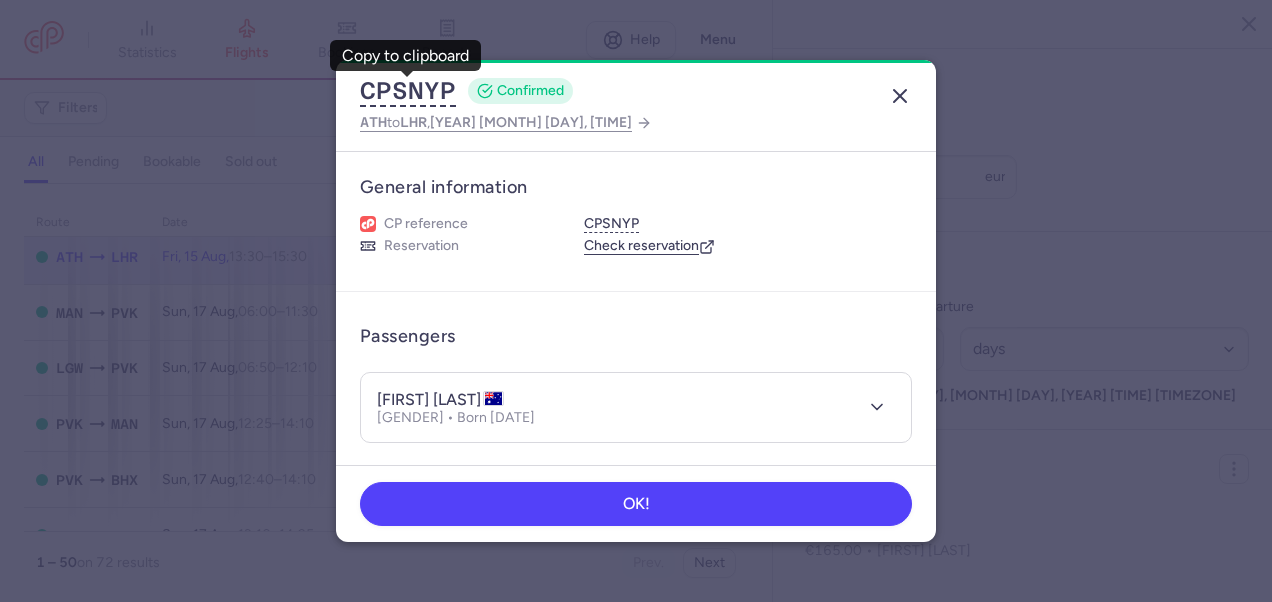 click 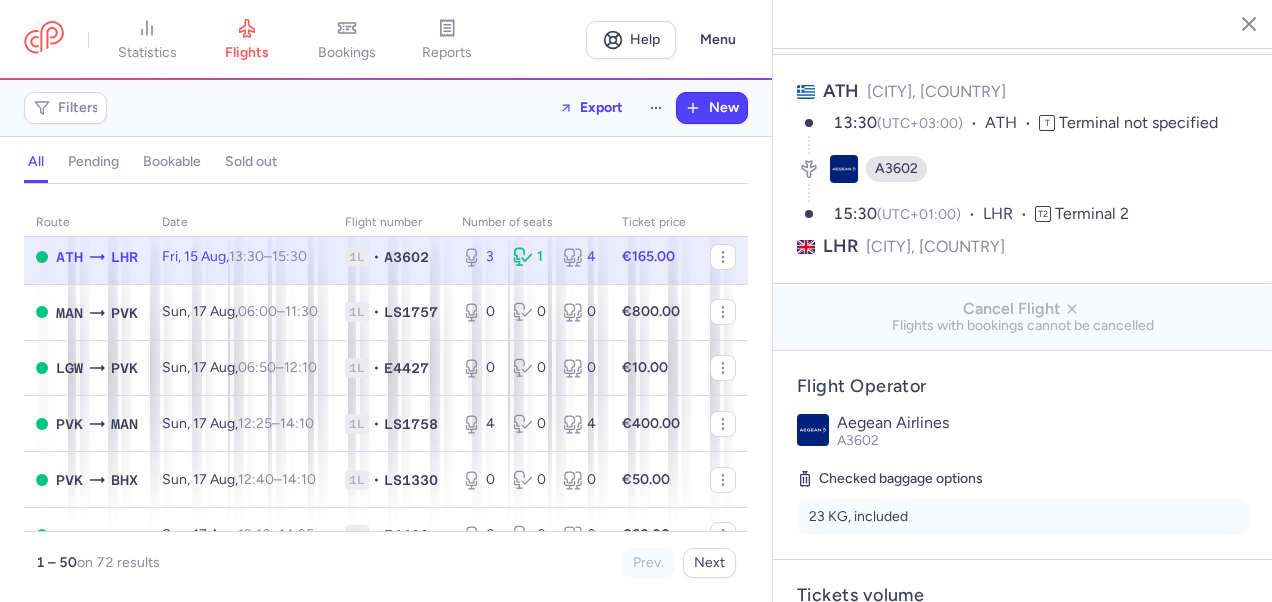scroll, scrollTop: 0, scrollLeft: 0, axis: both 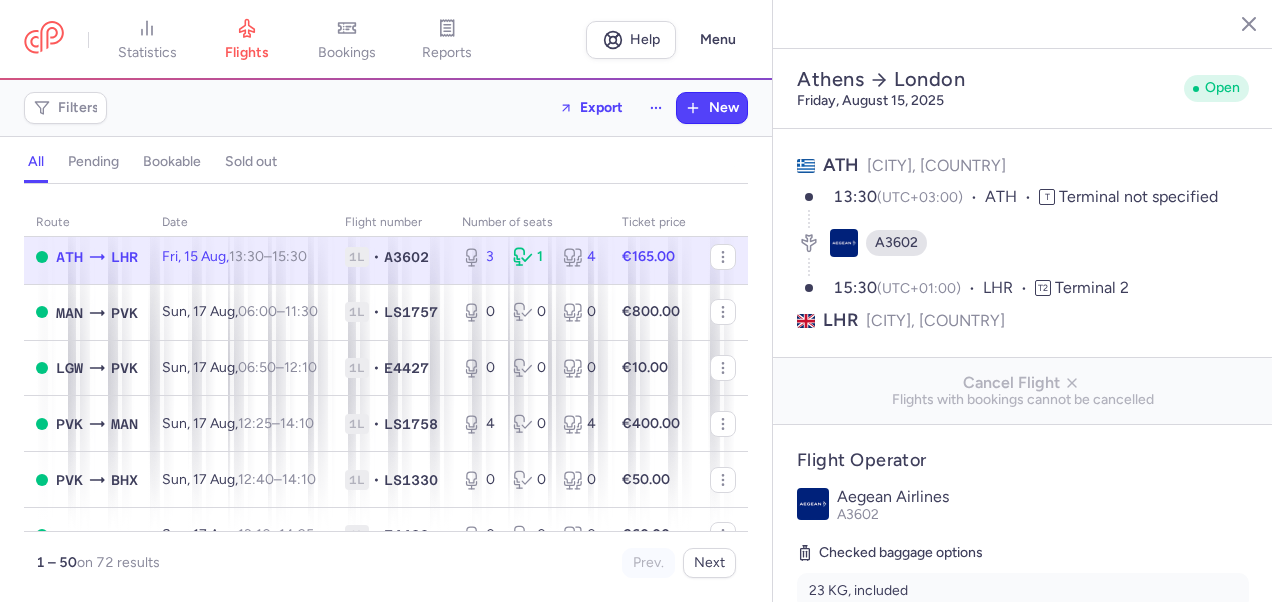 click on "Flight Operator Aegean Airlines A3602 Checked baggage options 23 KG, included" at bounding box center (1023, 529) 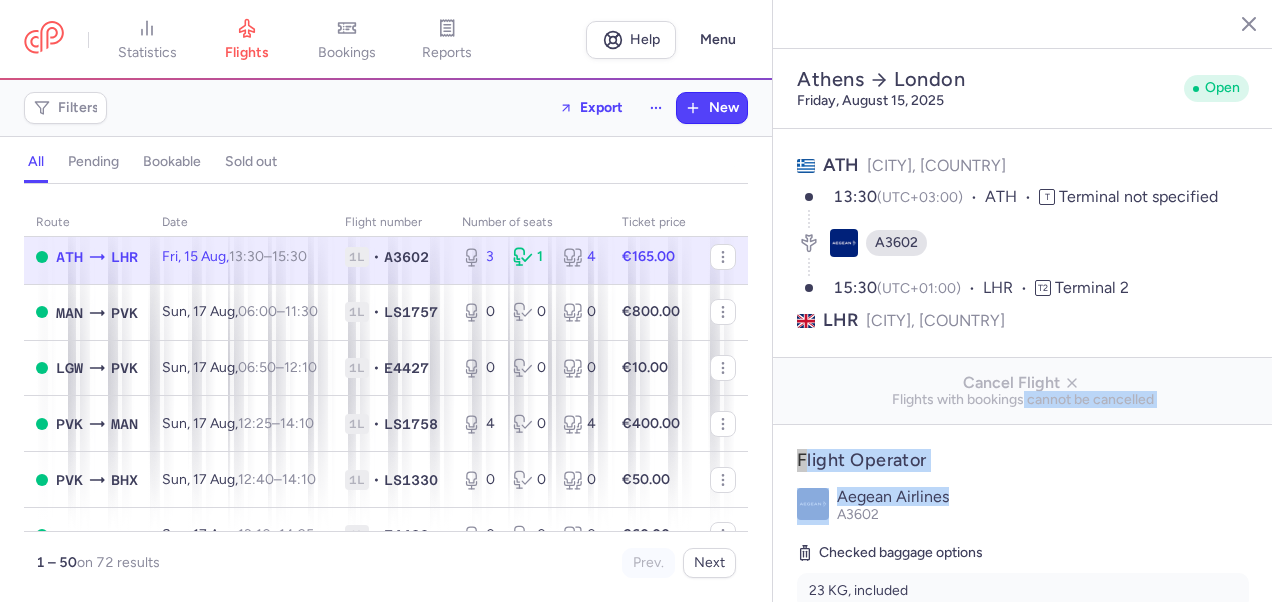 click on "[CITY] [CITY] [DAY], [MONTH], [YEAR] Open [AIRPORT_CODE] [CITY], [COUNTRY] [TIME] (UTC[OFFSET]) [AIRPORT_CODE] T Terminal not specified A3602 [TIME] (UTC[OFFSET]) [AIRPORT_CODE] T[NUMBER] Terminal [NUMBER] [AIRPORT_CODE], [CITY], [COUNTRY] Cancel Flight Flights with bookings cannot be cancelled Flight Operator Aegean Airlines A3602 Checked baggage options 23 KG, included Tickets volume 3 Available 1 Sold 4 Total Price One way Price 165 eur Sales ending End selling before departure 2 Select an option hours days Sales close at [DAY], [MONTH] [DAY], [YEAR]	[TIME] [TIMEZONE] Booking (1) [CODE] (1 PAX) €165.00 [FIRST] [LAST]" 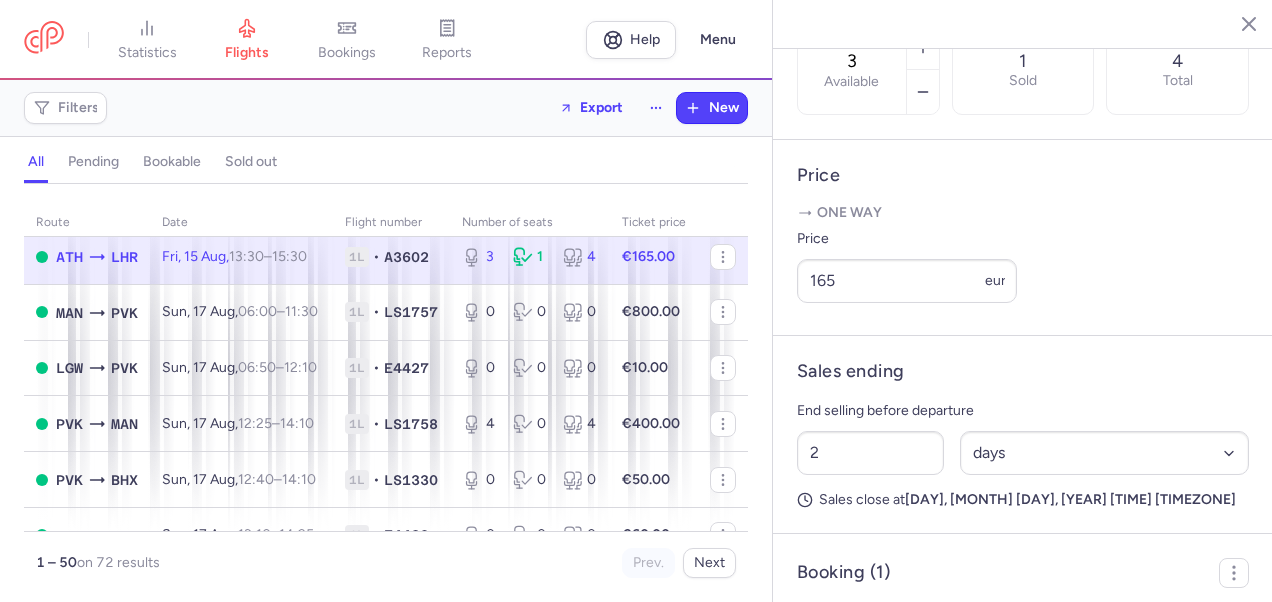 scroll, scrollTop: 828, scrollLeft: 0, axis: vertical 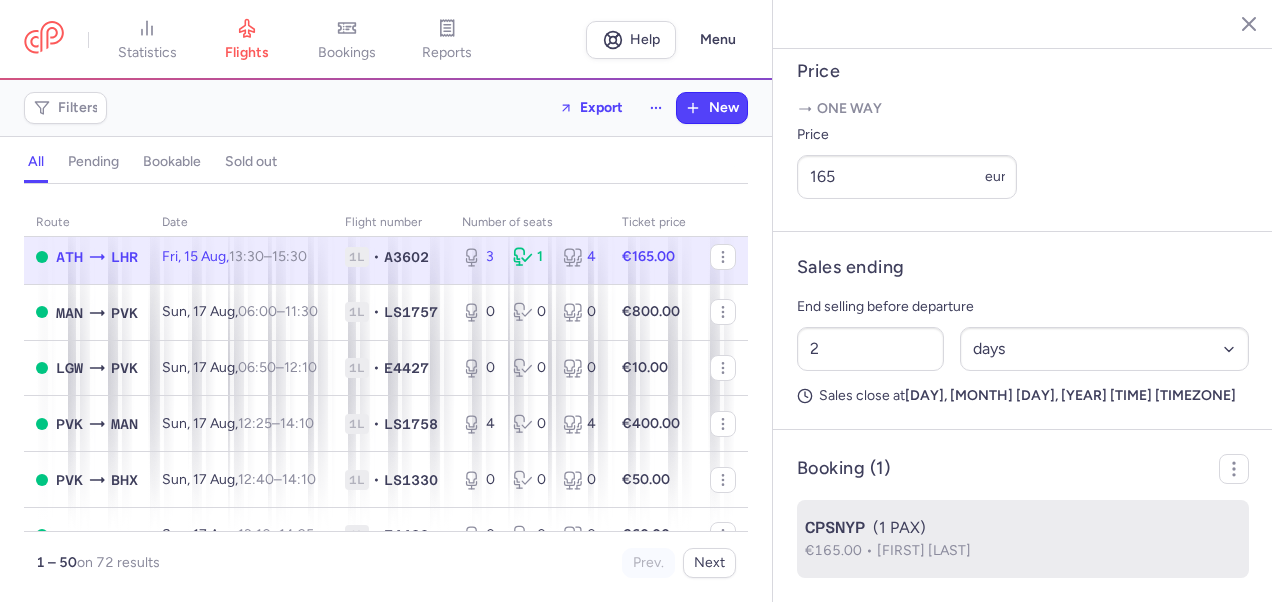 click on "[CODE] (1 PAX)" at bounding box center [1023, 528] 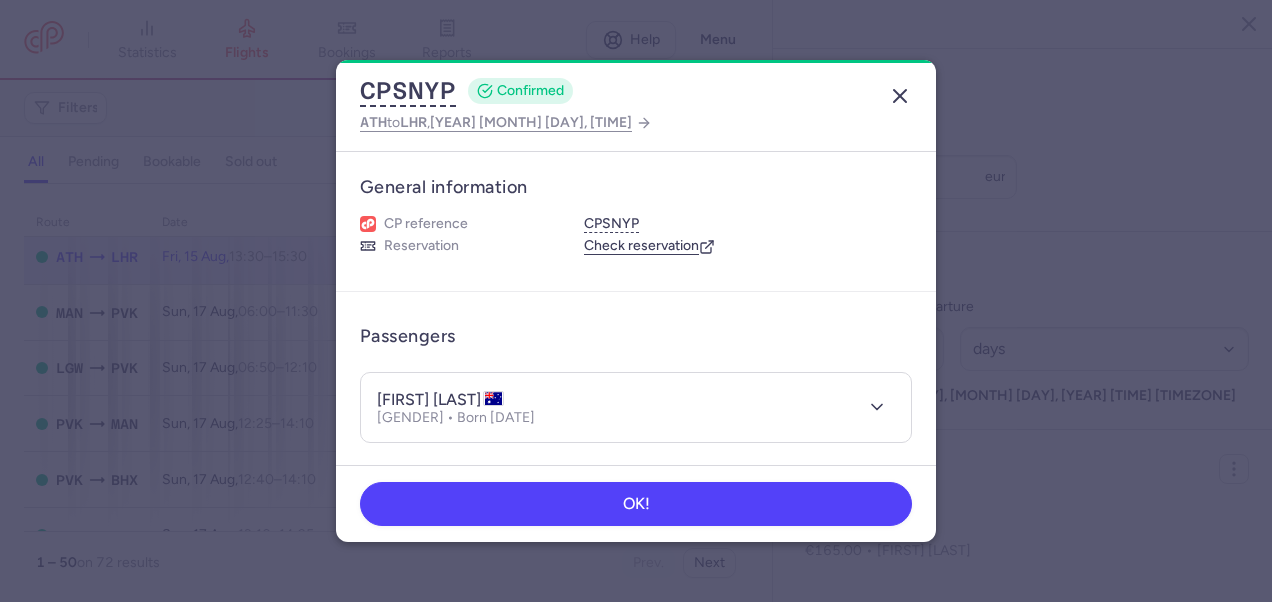 click 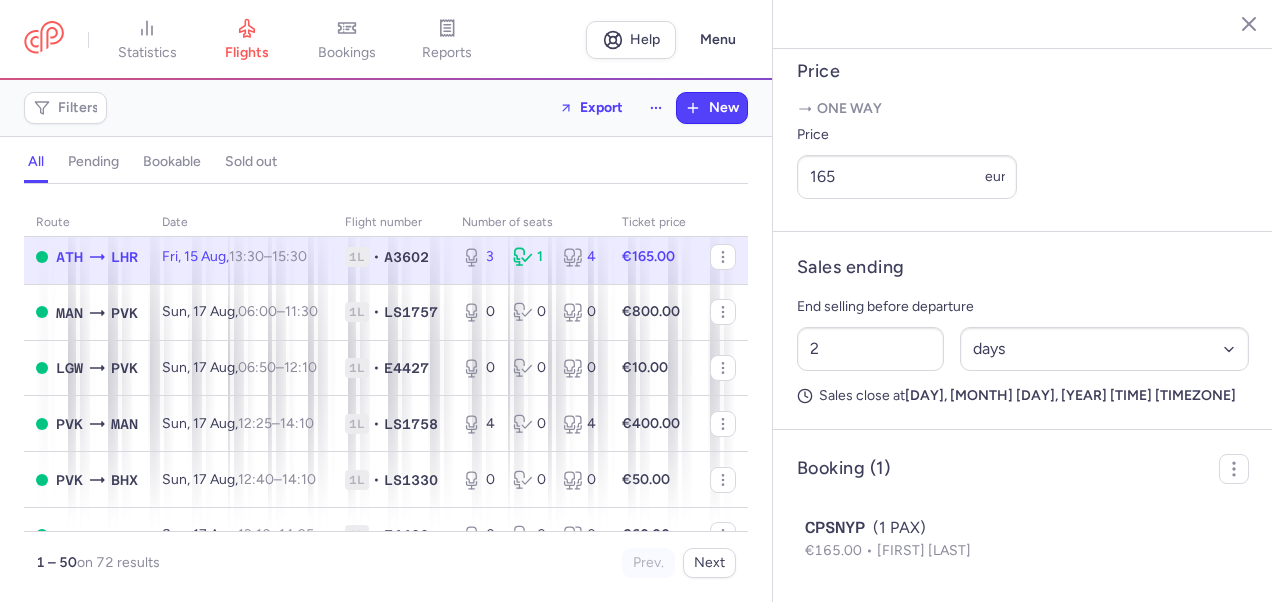click 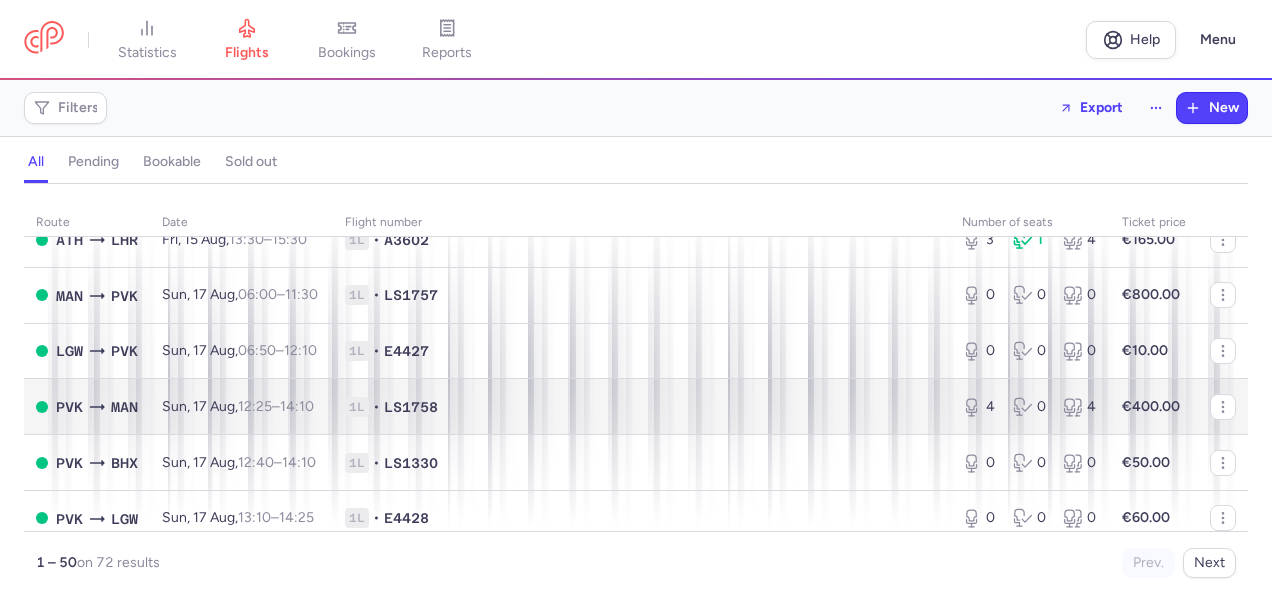 scroll, scrollTop: 559, scrollLeft: 0, axis: vertical 